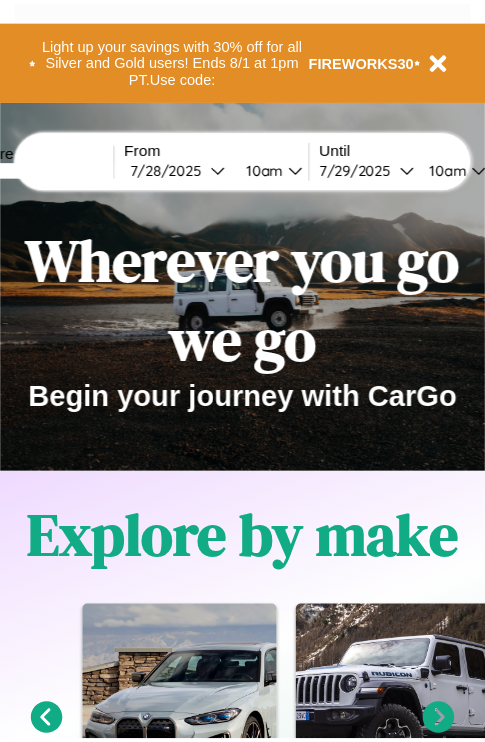 scroll, scrollTop: 0, scrollLeft: 0, axis: both 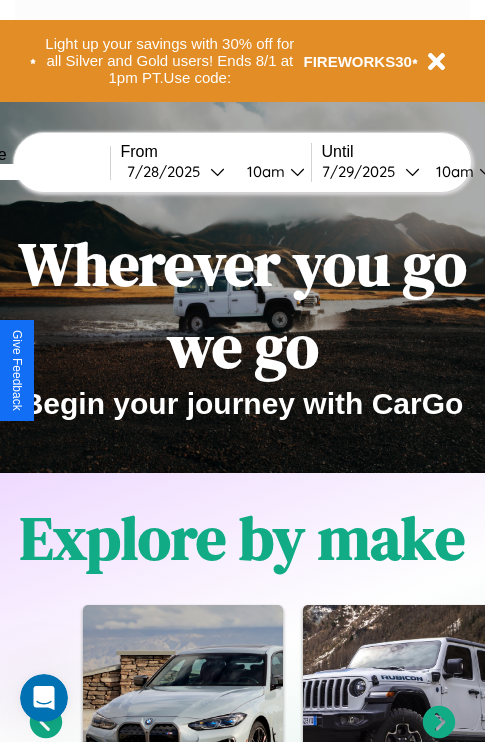 click at bounding box center (35, 172) 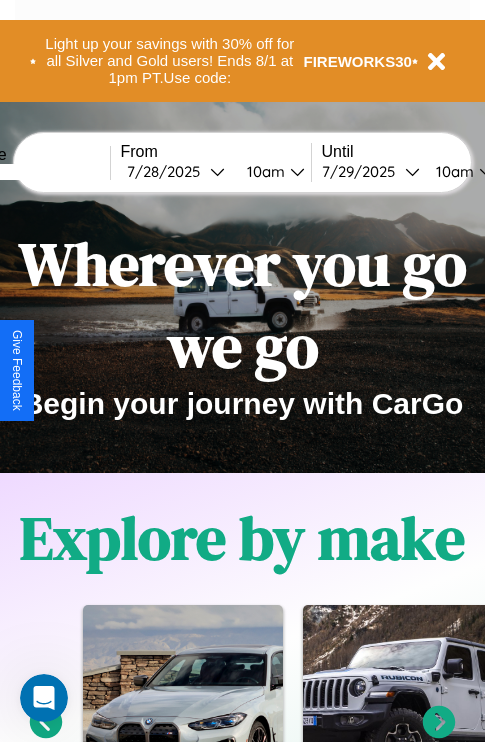 type on "*****" 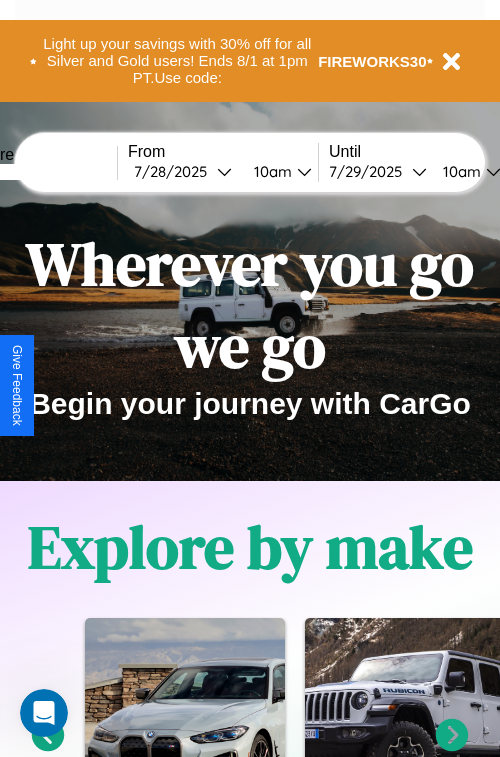 select on "*" 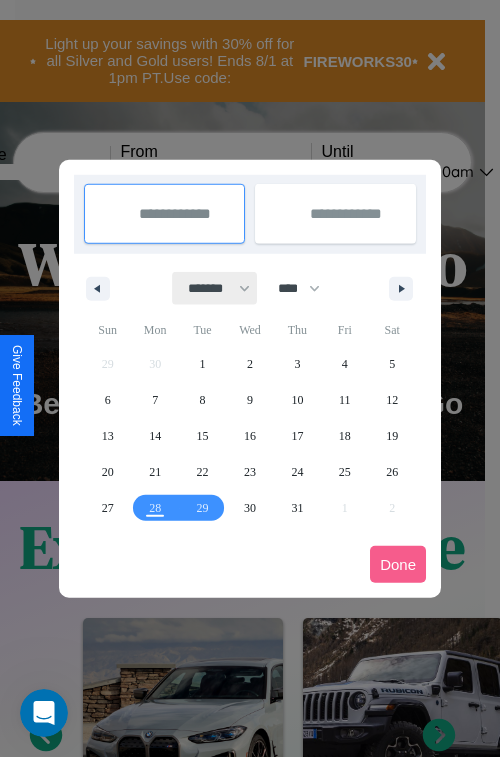 click on "******* ******** ***** ***** *** **** **** ****** ********* ******* ******** ********" at bounding box center (215, 288) 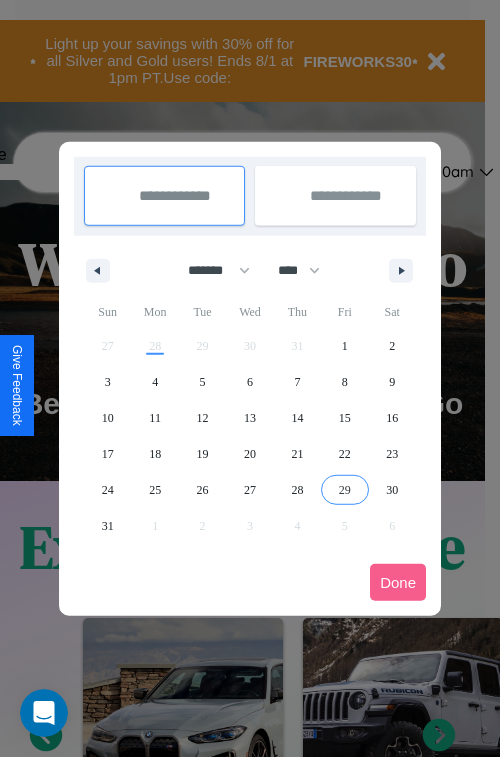click on "29" at bounding box center (345, 490) 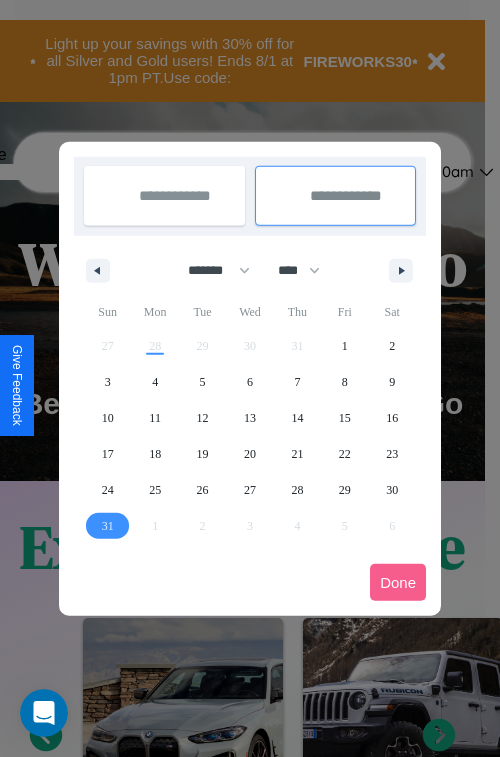 click on "31" at bounding box center (108, 526) 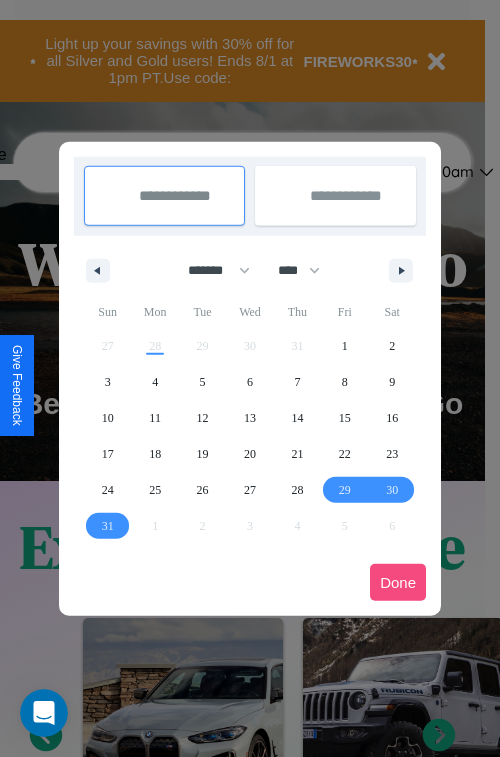 click on "Done" at bounding box center (398, 582) 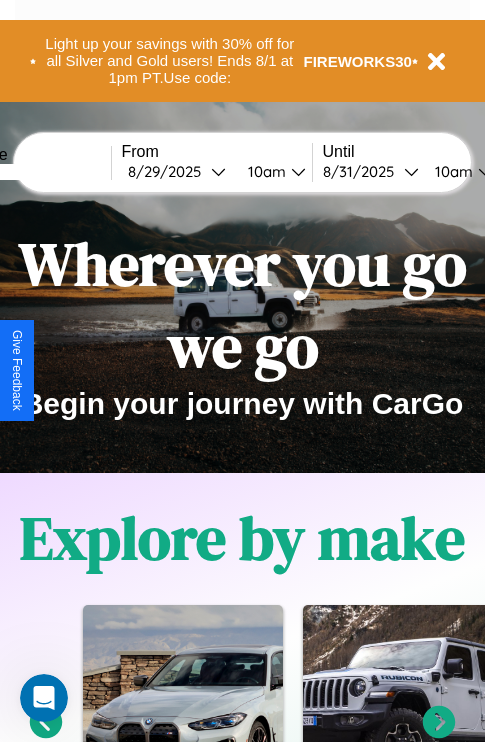 scroll, scrollTop: 0, scrollLeft: 75, axis: horizontal 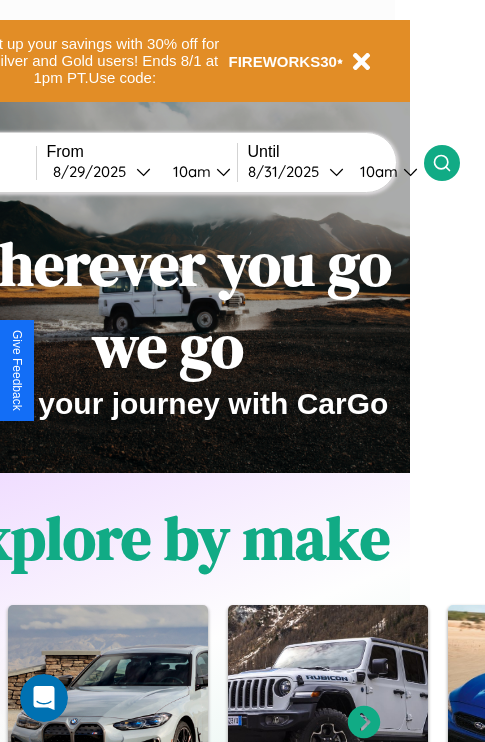 click 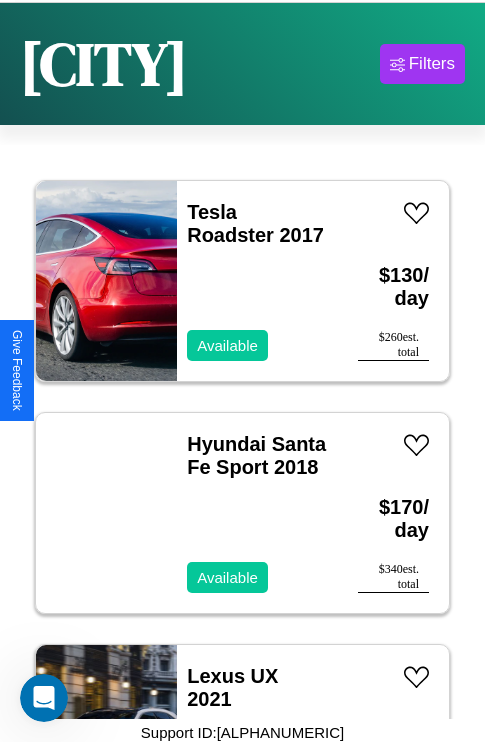 scroll, scrollTop: 95, scrollLeft: 0, axis: vertical 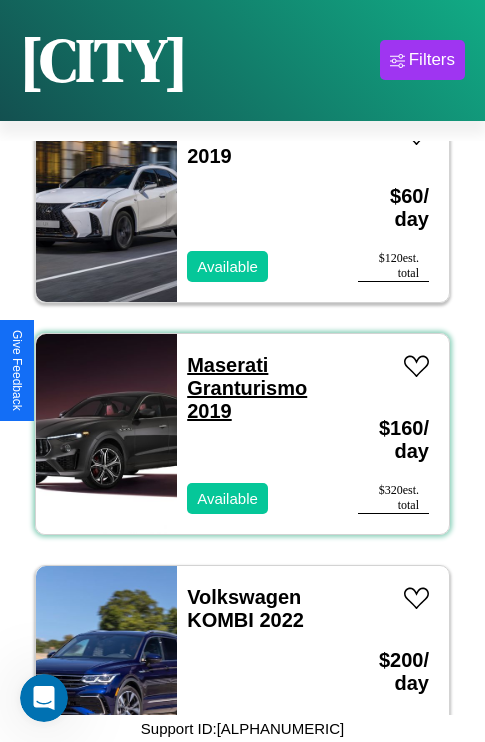 click on "Maserati   Granturismo   2019" at bounding box center [247, 388] 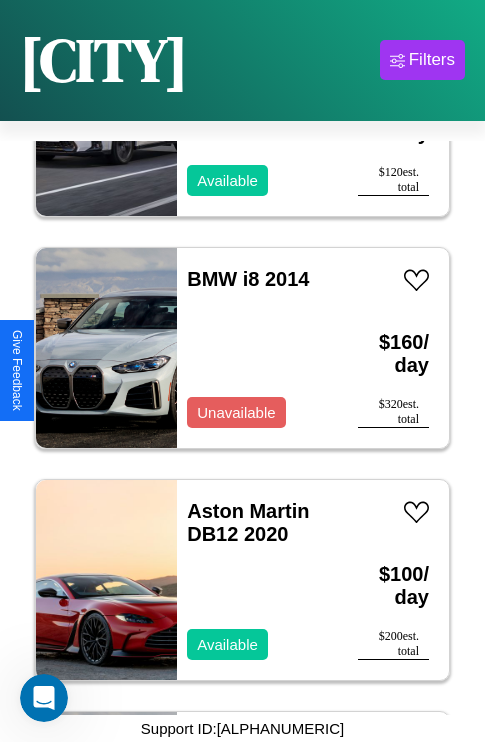 scroll, scrollTop: 1003, scrollLeft: 0, axis: vertical 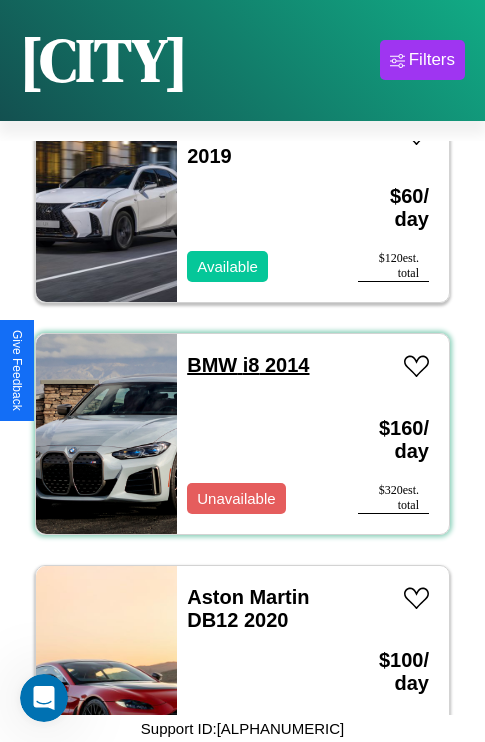 click on "BMW   i8   2014" at bounding box center (248, 365) 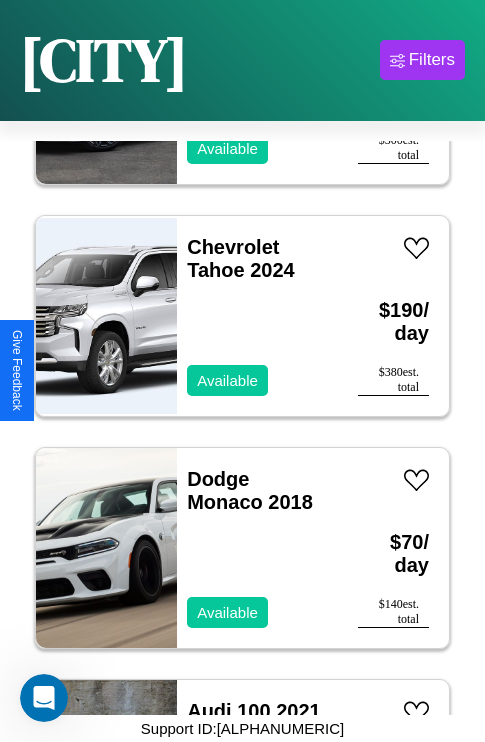 scroll, scrollTop: 3787, scrollLeft: 0, axis: vertical 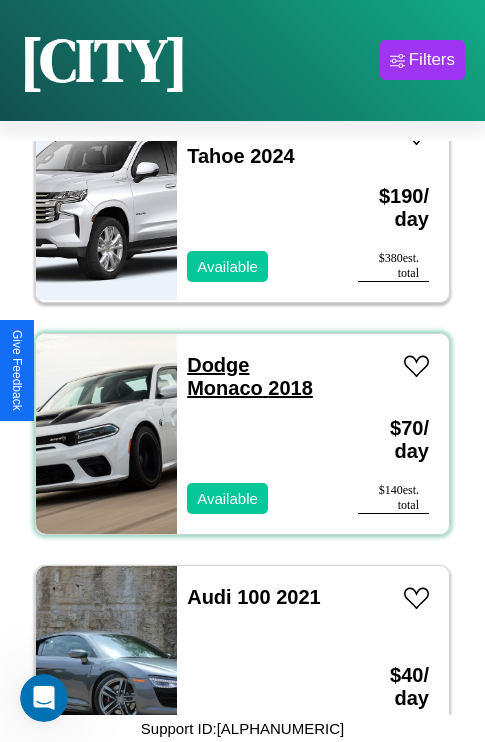 click on "Dodge   Monaco   2018" at bounding box center [250, 376] 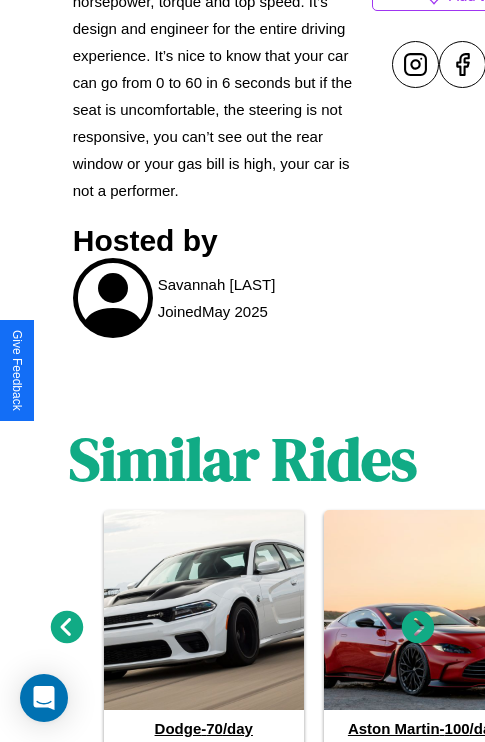 scroll, scrollTop: 1085, scrollLeft: 0, axis: vertical 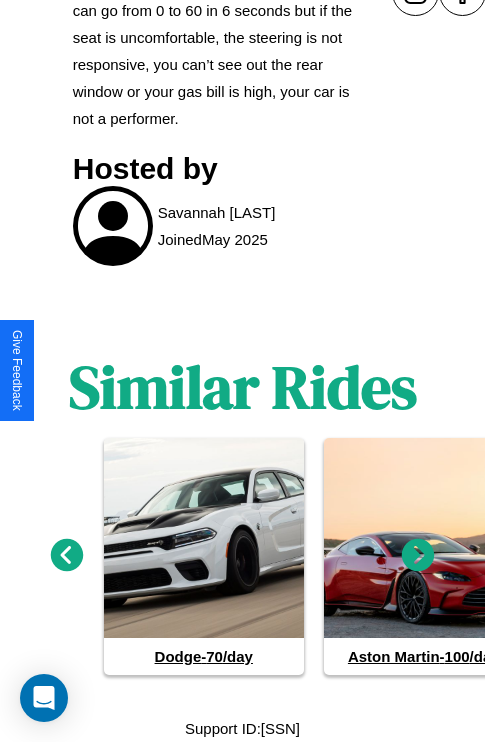 click 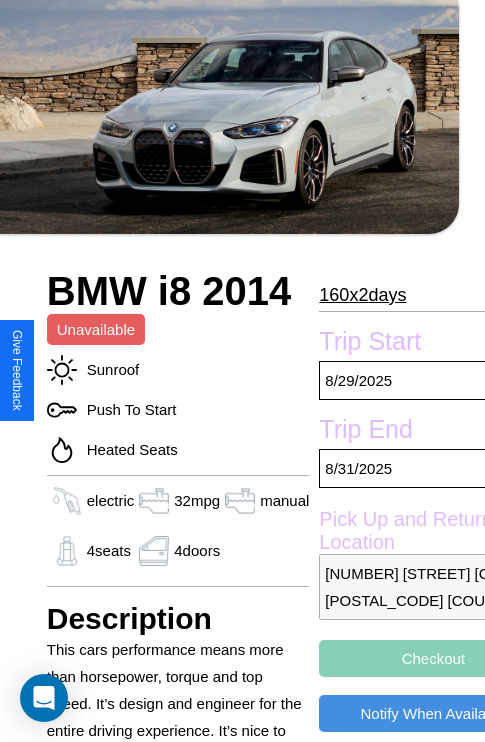 scroll, scrollTop: 318, scrollLeft: 80, axis: both 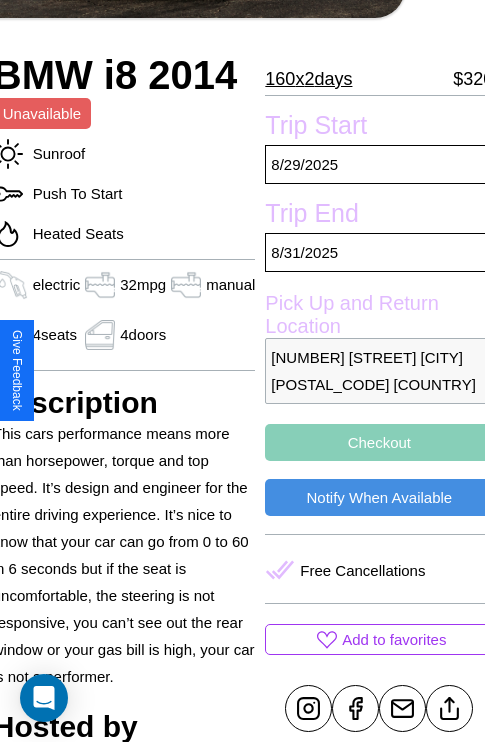 click on "585 Cedar Street  Kyoto  47200 Japan" at bounding box center (379, 371) 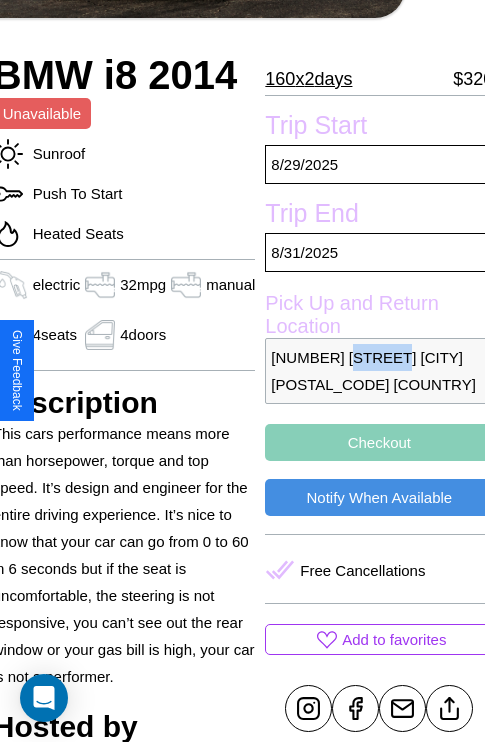click on "585 Cedar Street  Kyoto  47200 Japan" at bounding box center [379, 371] 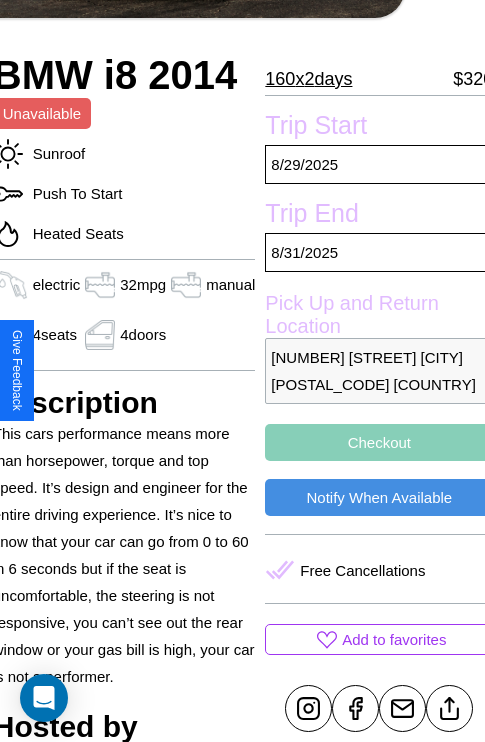 click on "585 Cedar Street  Kyoto  47200 Japan" at bounding box center [379, 371] 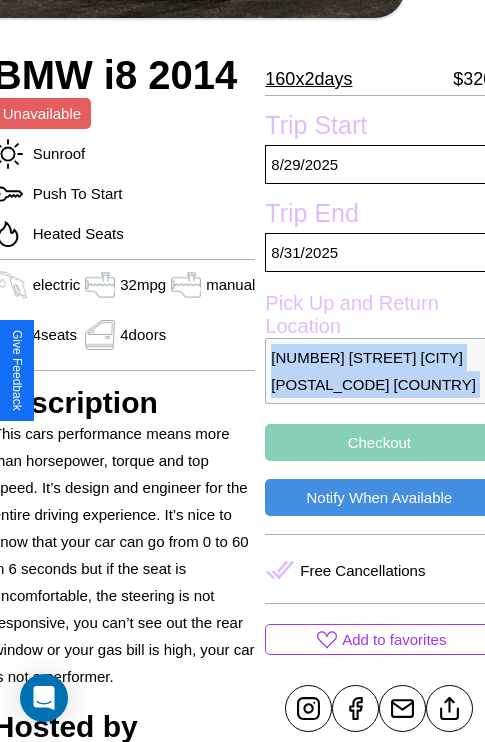 click on "585 Cedar Street  Kyoto  47200 Japan" at bounding box center [379, 371] 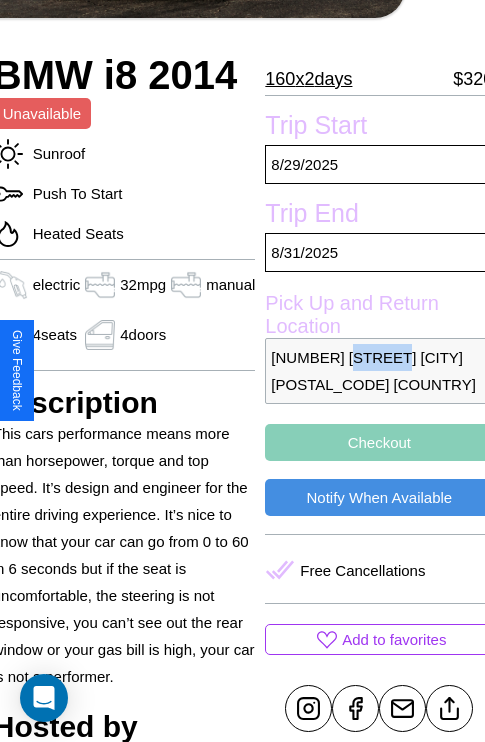 click on "585 Cedar Street  Kyoto  47200 Japan" at bounding box center (379, 371) 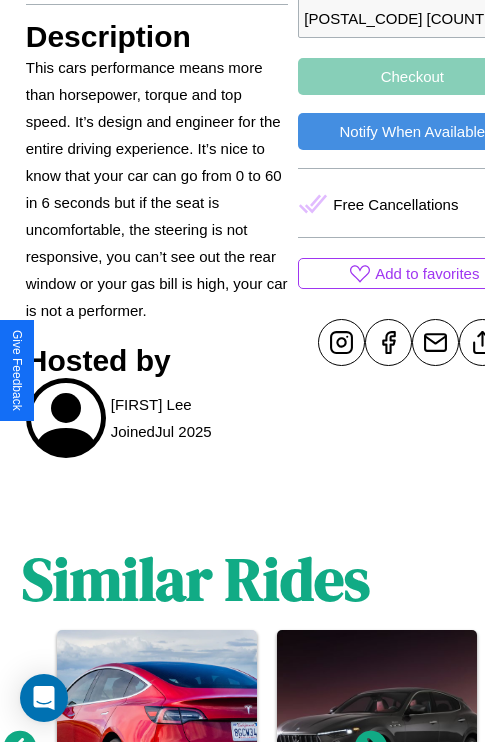 scroll, scrollTop: 876, scrollLeft: 30, axis: both 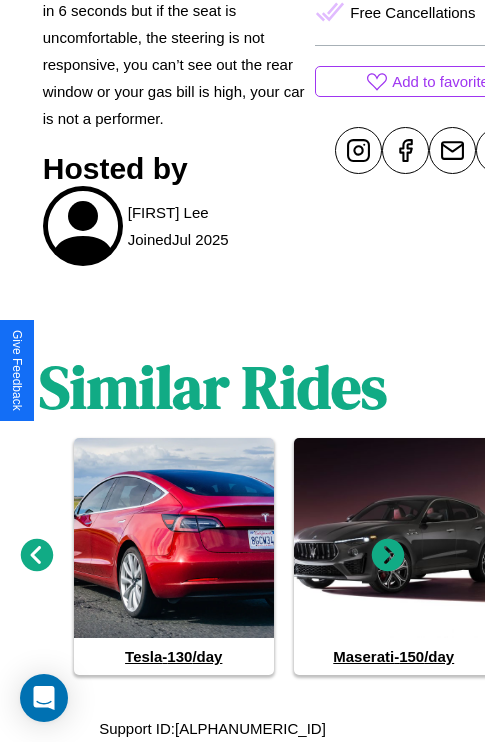 click 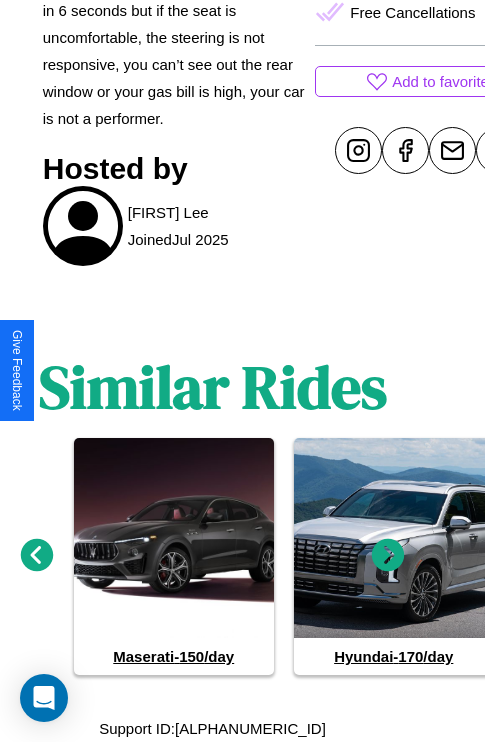 click 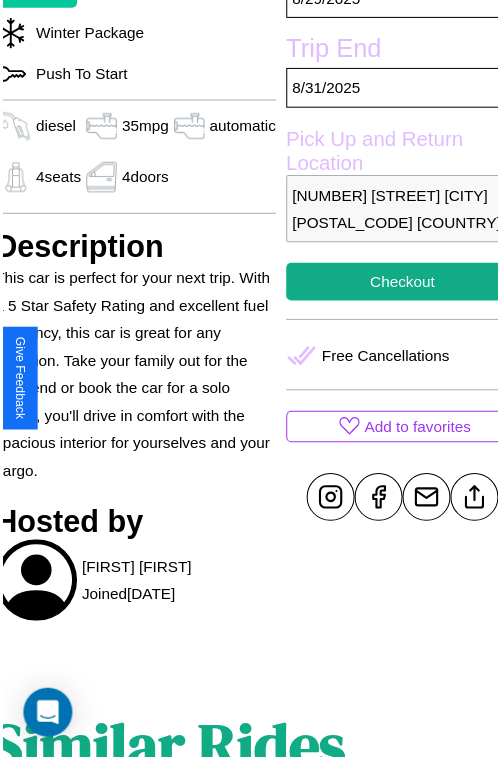 scroll, scrollTop: 519, scrollLeft: 88, axis: both 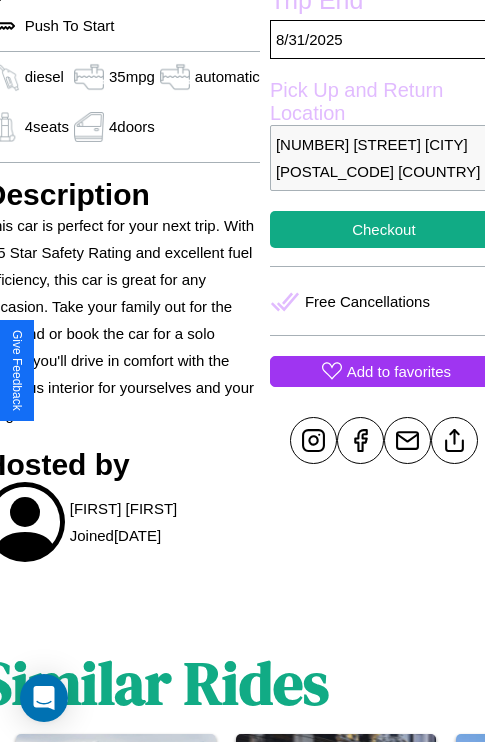 click on "Add to favorites" at bounding box center (399, 371) 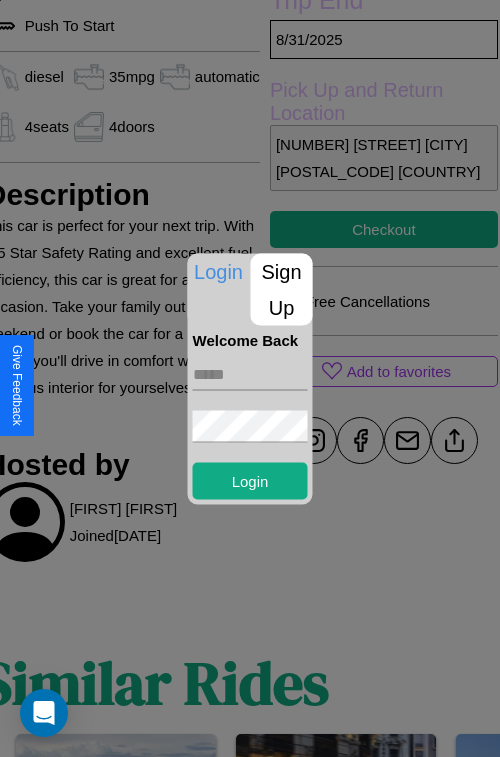 click at bounding box center [250, 374] 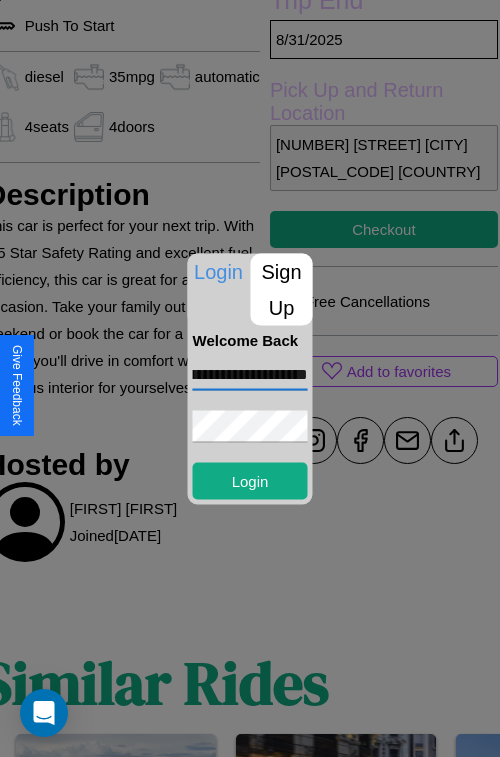 scroll, scrollTop: 0, scrollLeft: 67, axis: horizontal 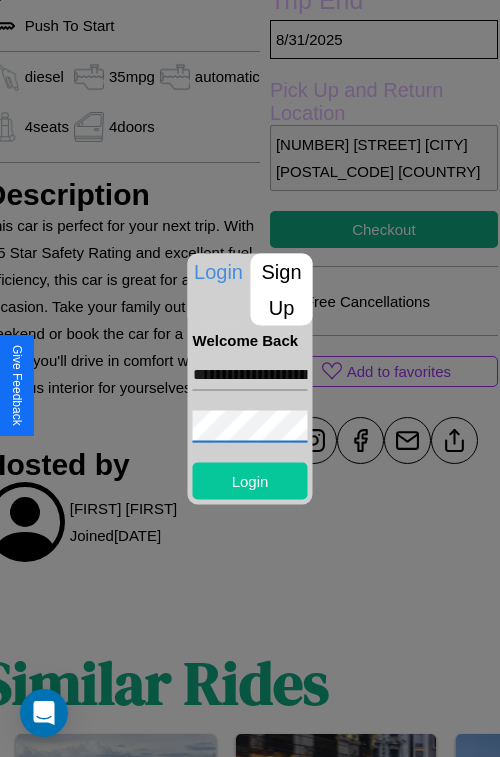 click on "Login" at bounding box center [250, 480] 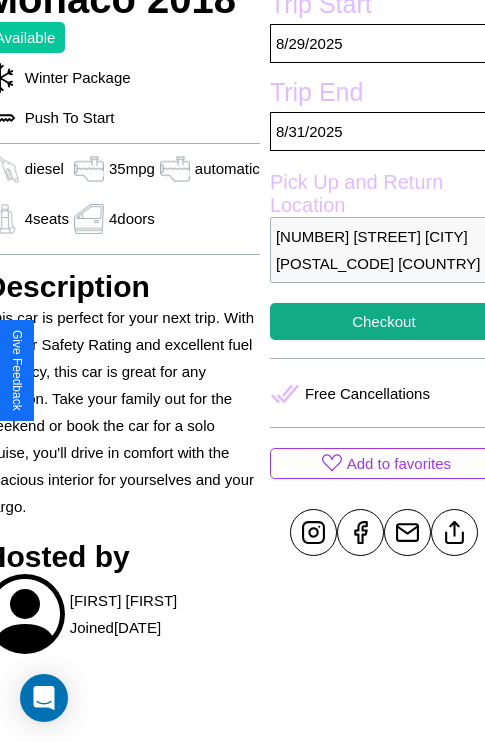 scroll, scrollTop: 377, scrollLeft: 88, axis: both 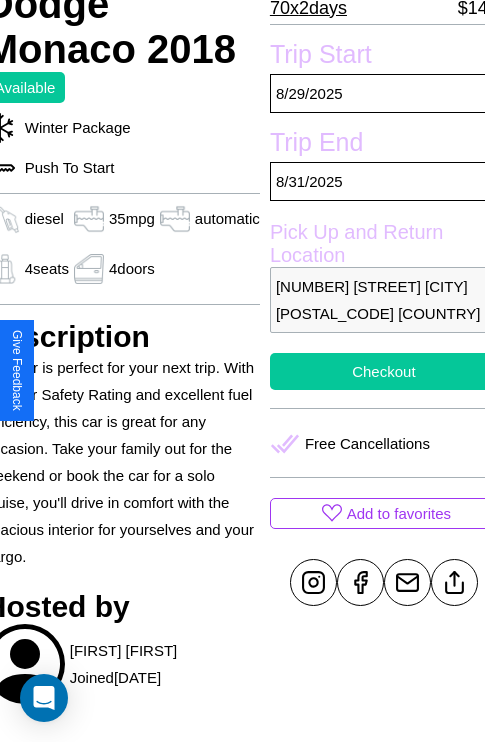 click on "Checkout" at bounding box center (384, 371) 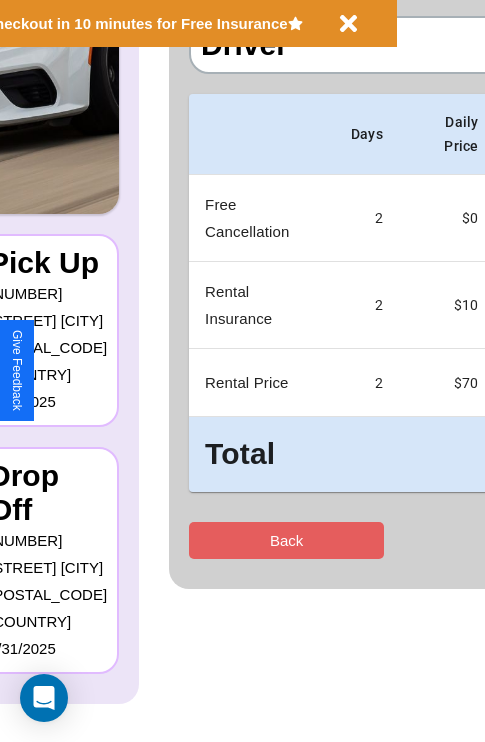 scroll, scrollTop: 0, scrollLeft: 0, axis: both 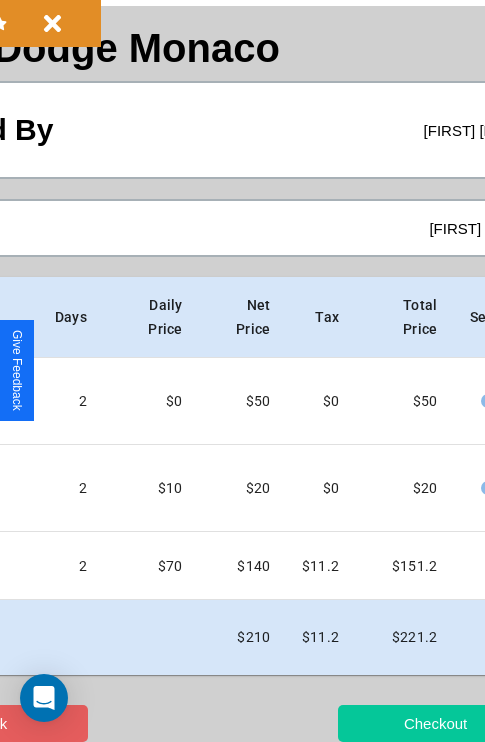 click on "Checkout" at bounding box center [435, 723] 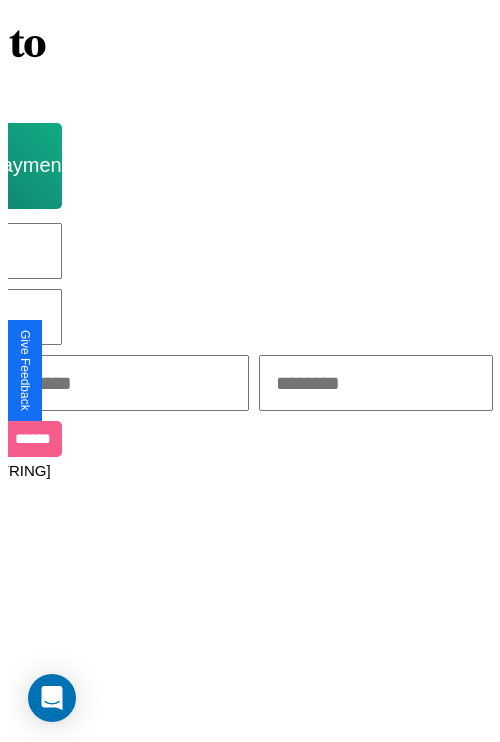 scroll, scrollTop: 0, scrollLeft: 0, axis: both 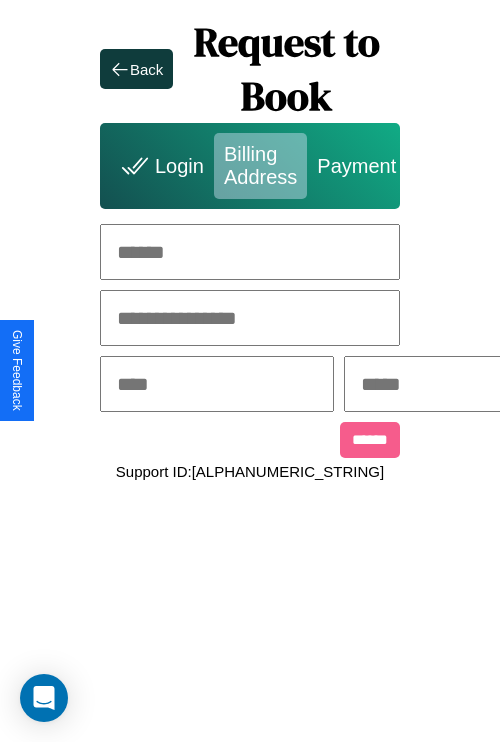 click at bounding box center (250, 252) 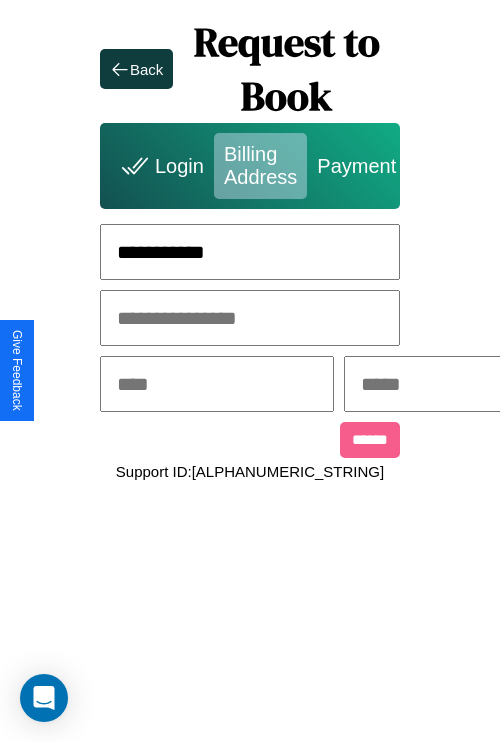 type on "**********" 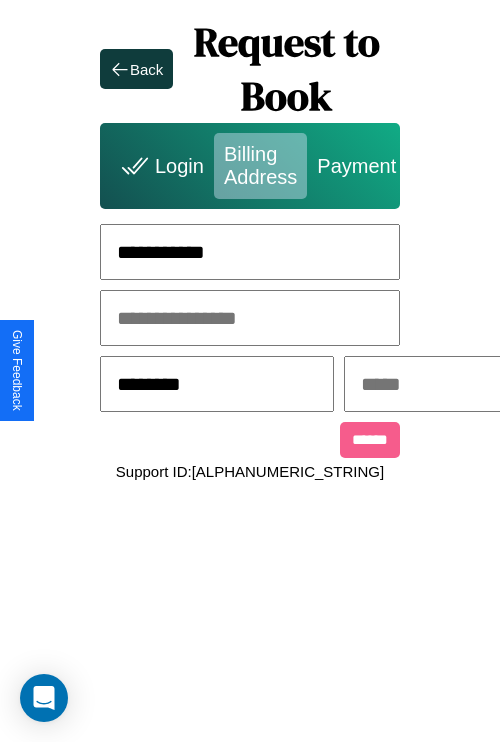type on "********" 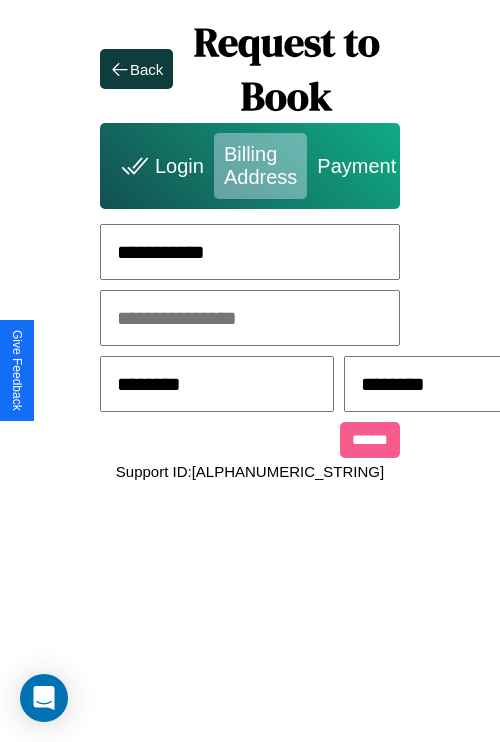 scroll, scrollTop: 0, scrollLeft: 517, axis: horizontal 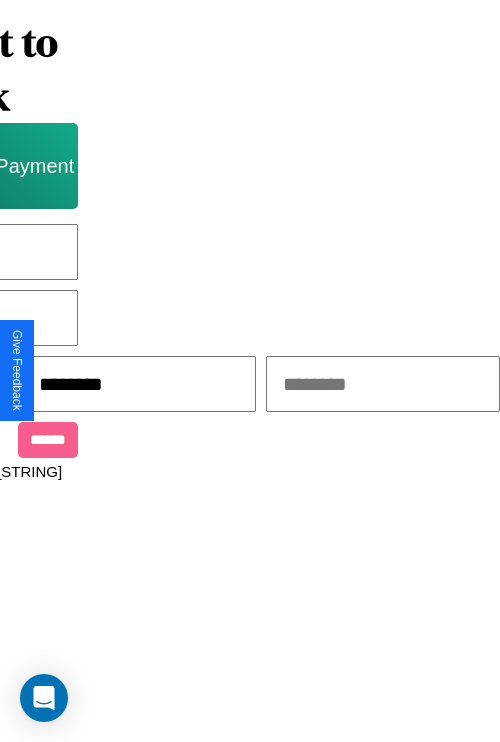 type on "********" 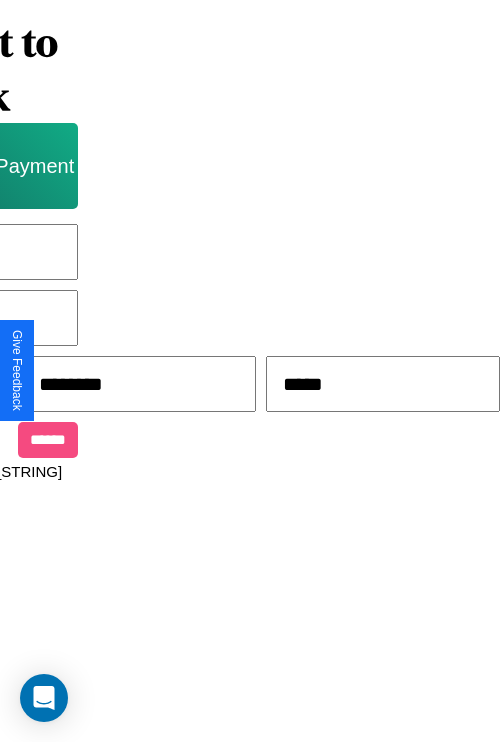 type on "*****" 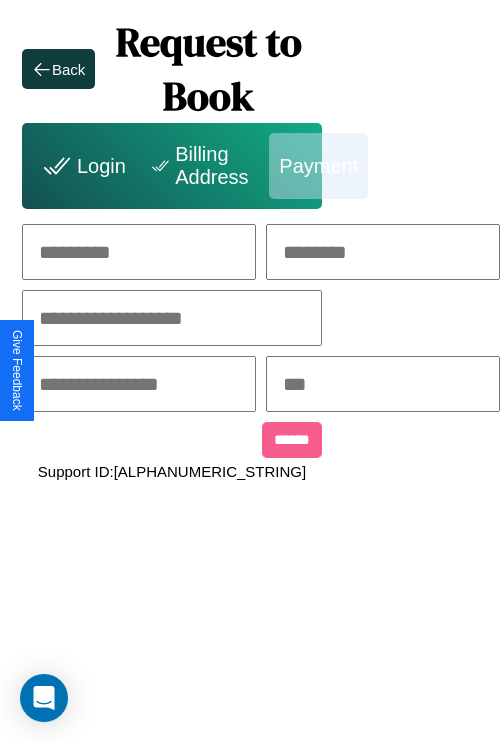 scroll, scrollTop: 0, scrollLeft: 208, axis: horizontal 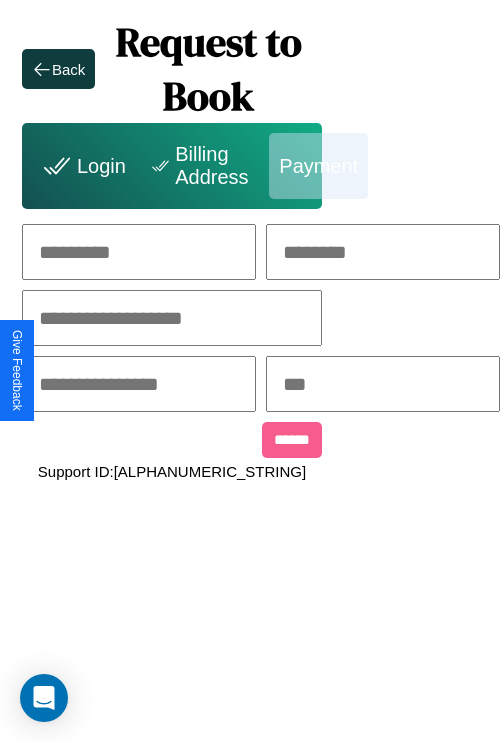 click at bounding box center (139, 252) 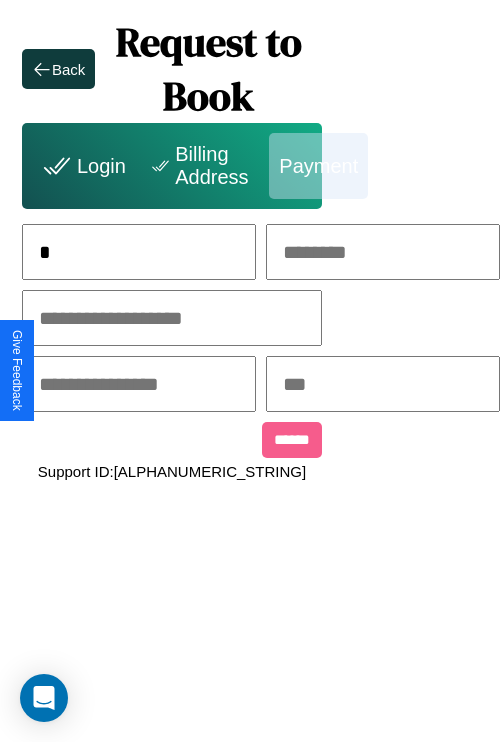 scroll, scrollTop: 0, scrollLeft: 131, axis: horizontal 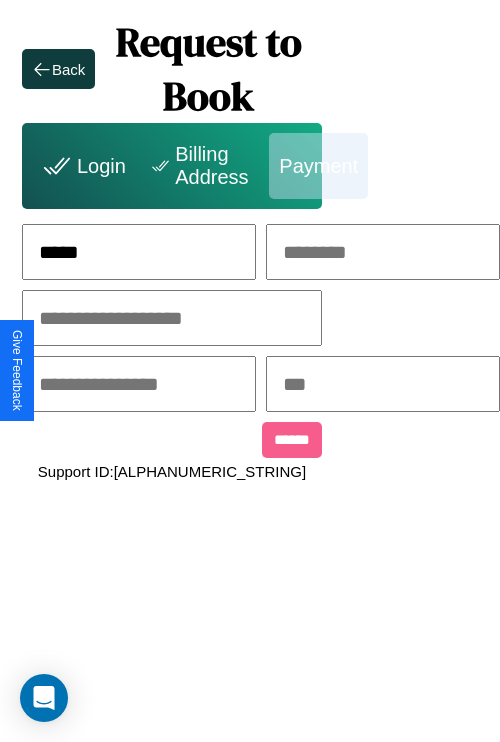 type on "*****" 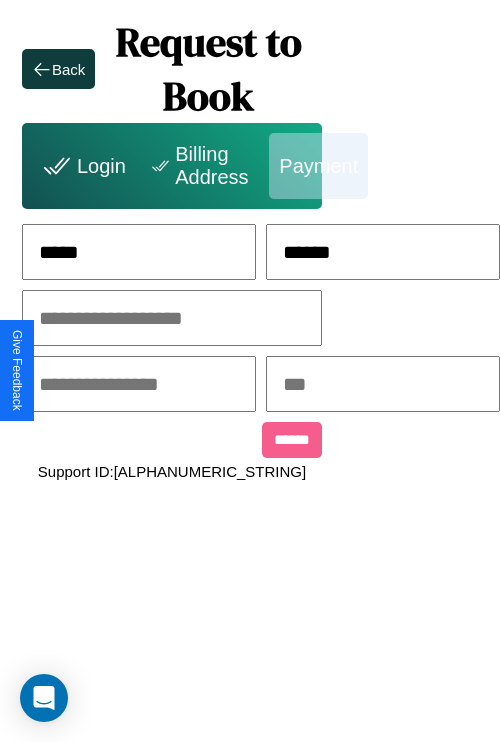 type on "******" 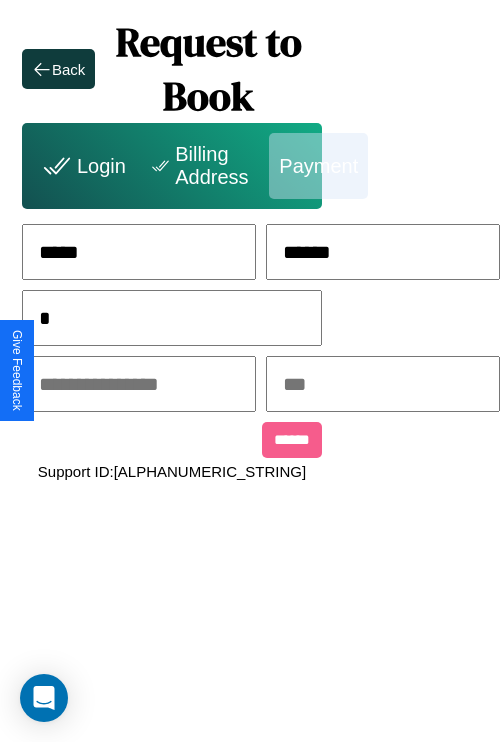 scroll, scrollTop: 0, scrollLeft: 128, axis: horizontal 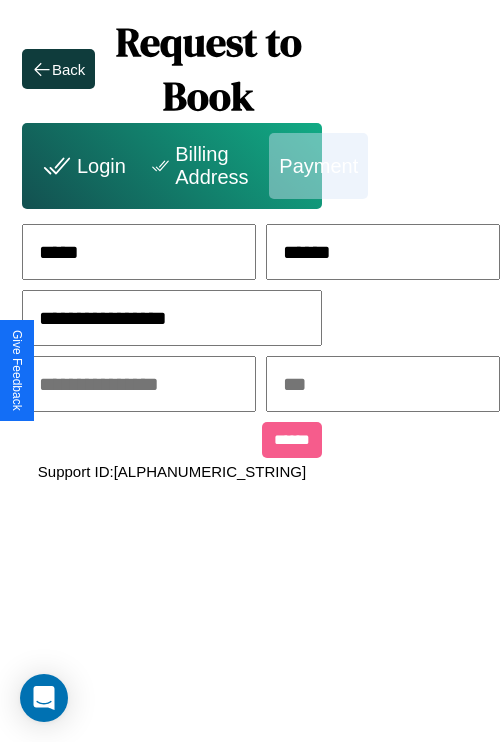 type on "**********" 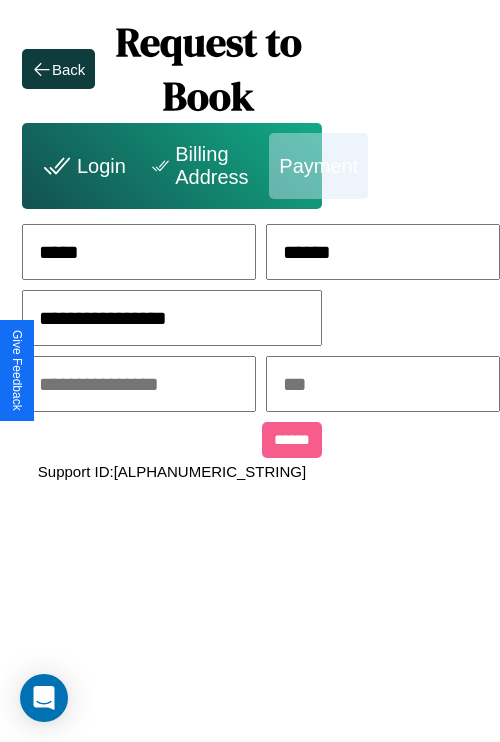 click at bounding box center (139, 384) 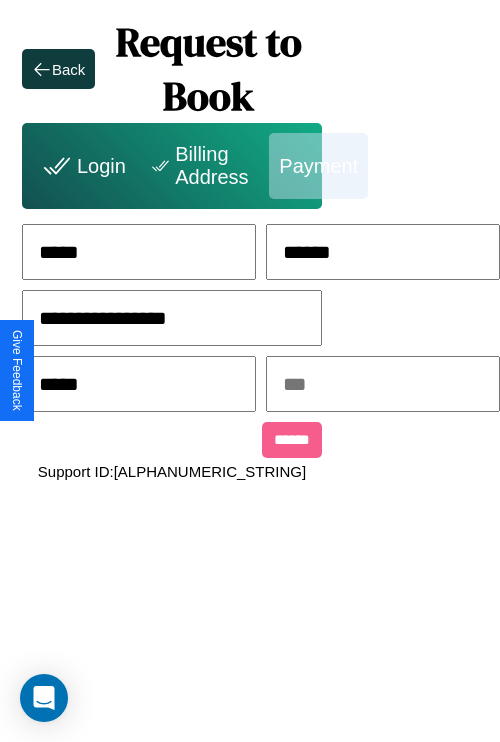 type on "*****" 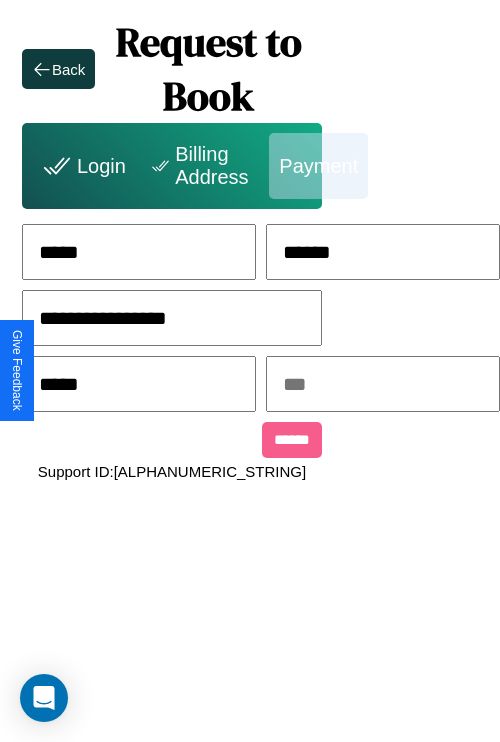 click at bounding box center (383, 384) 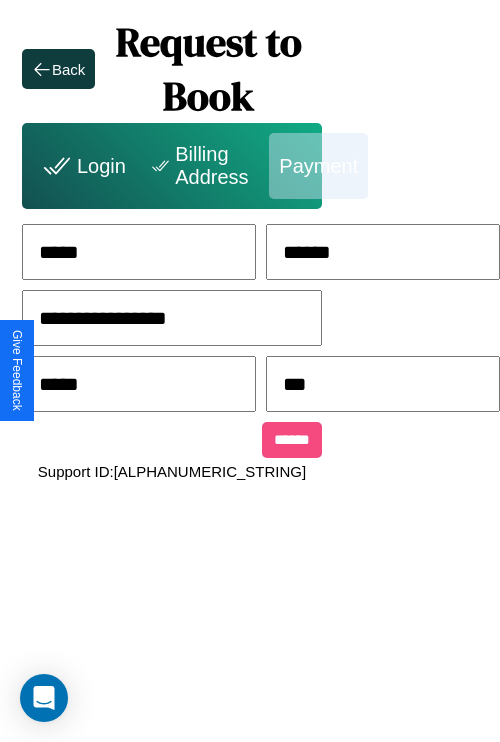 type on "***" 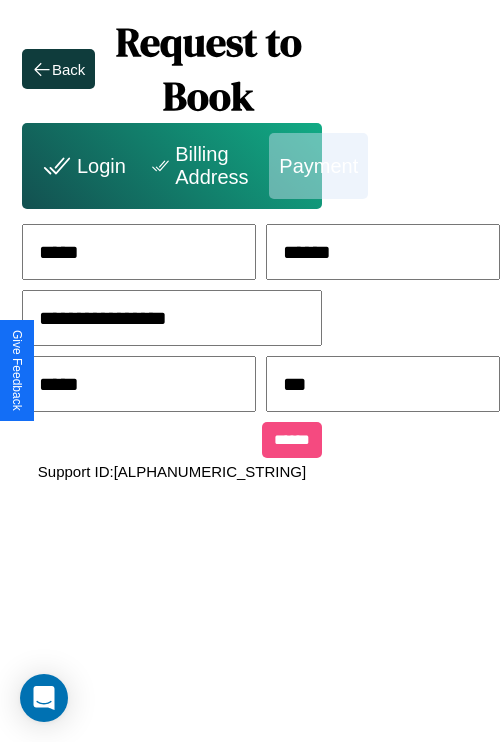 click on "******" at bounding box center (292, 440) 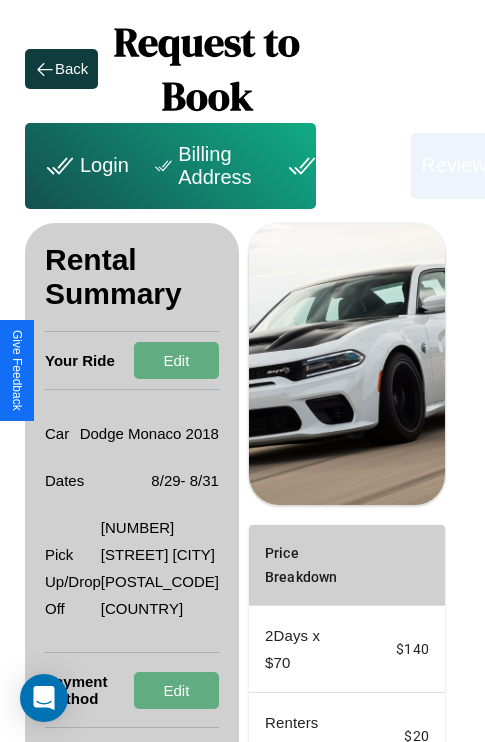 scroll, scrollTop: 301, scrollLeft: 72, axis: both 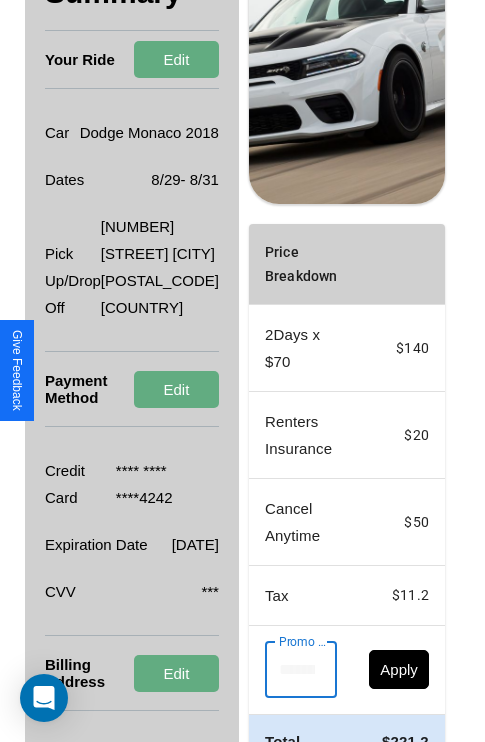click on "Promo Code" at bounding box center (290, 670) 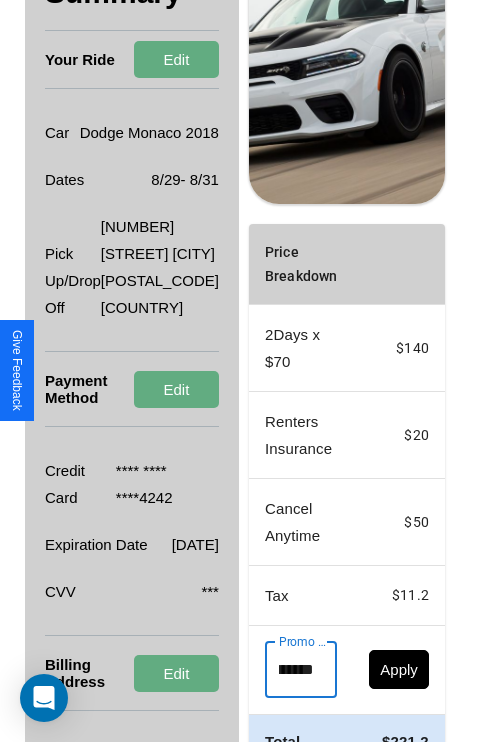 scroll, scrollTop: 0, scrollLeft: 50, axis: horizontal 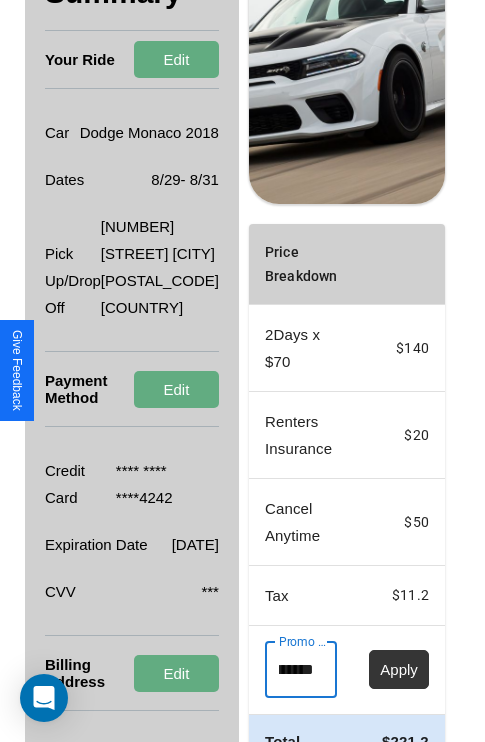 type on "********" 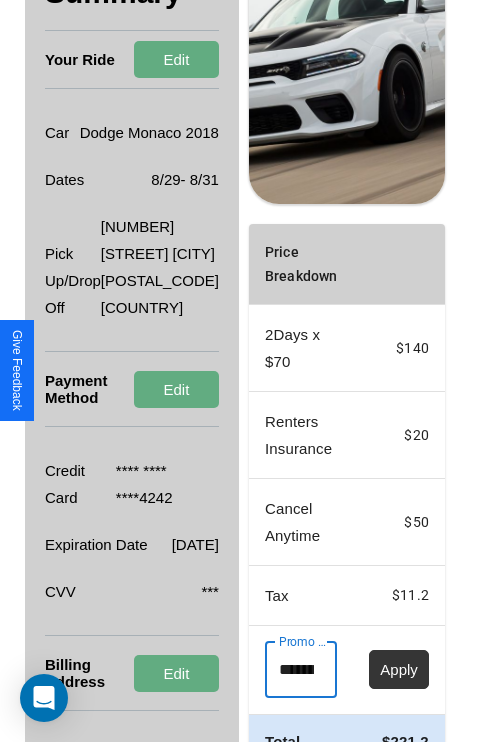 click on "Apply" at bounding box center [399, 669] 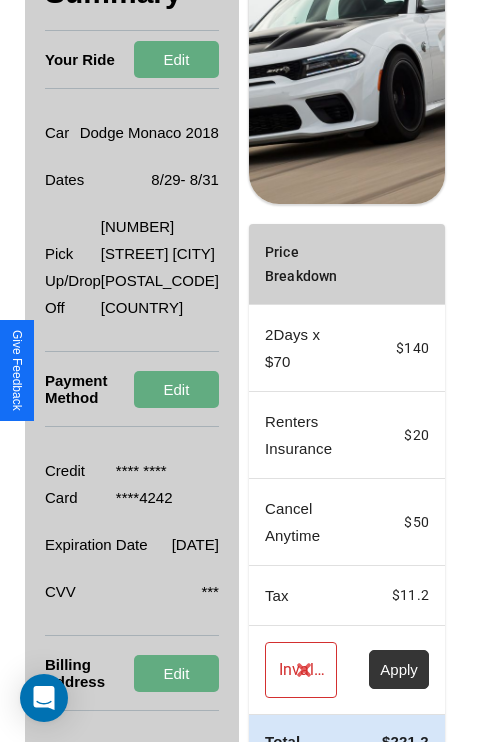 scroll, scrollTop: 455, scrollLeft: 72, axis: both 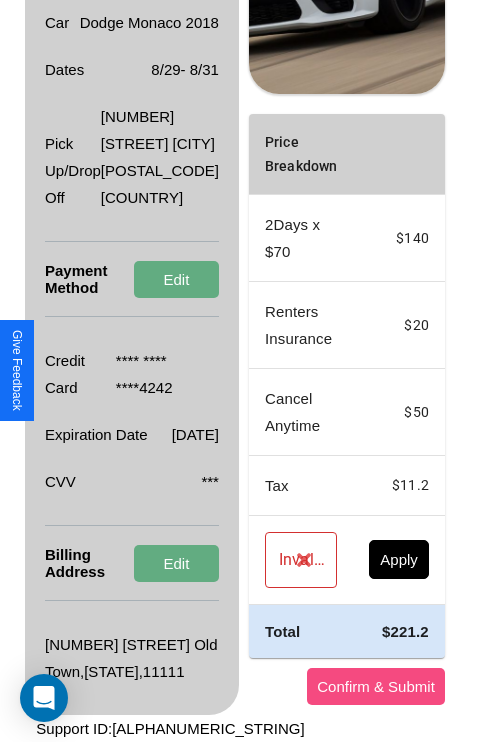 click on "Confirm & Submit" at bounding box center [376, 686] 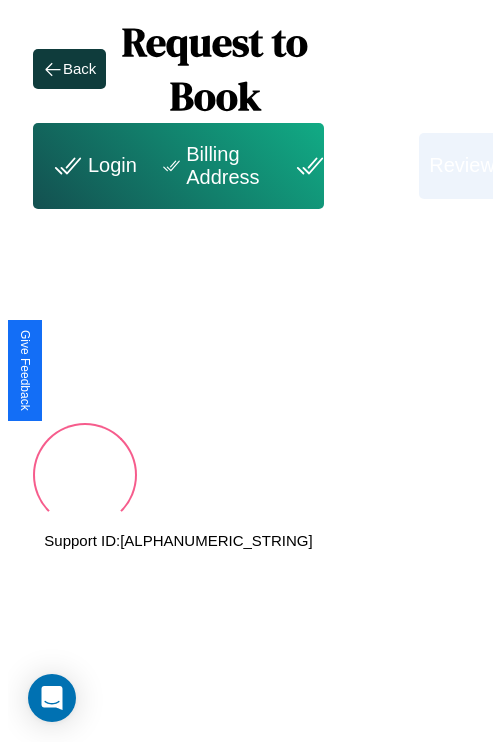 scroll, scrollTop: 0, scrollLeft: 72, axis: horizontal 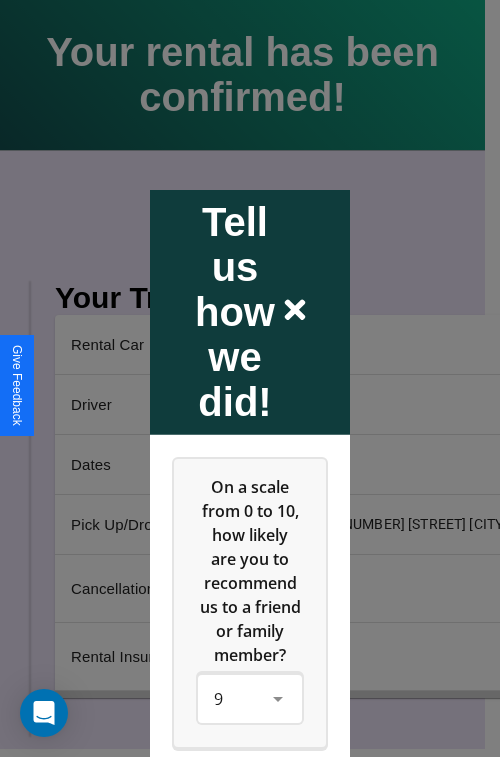 click 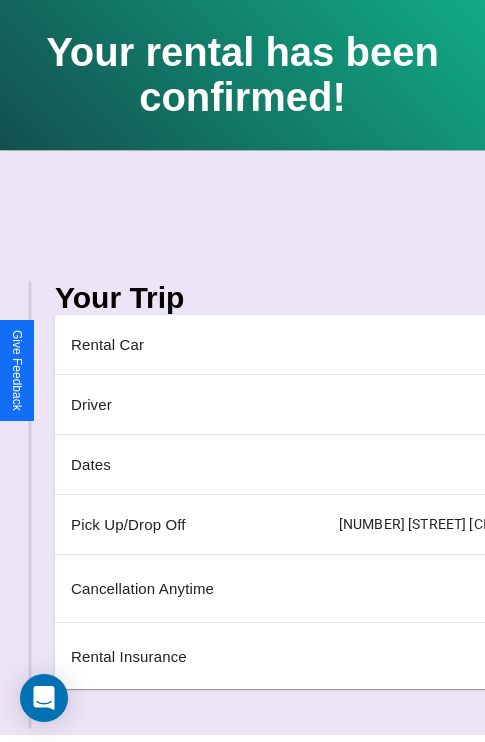 scroll, scrollTop: 0, scrollLeft: 235, axis: horizontal 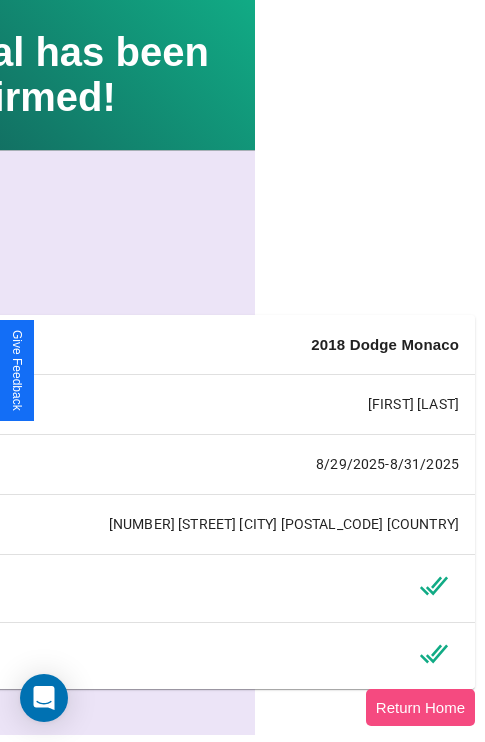 click on "Return Home" at bounding box center [420, 707] 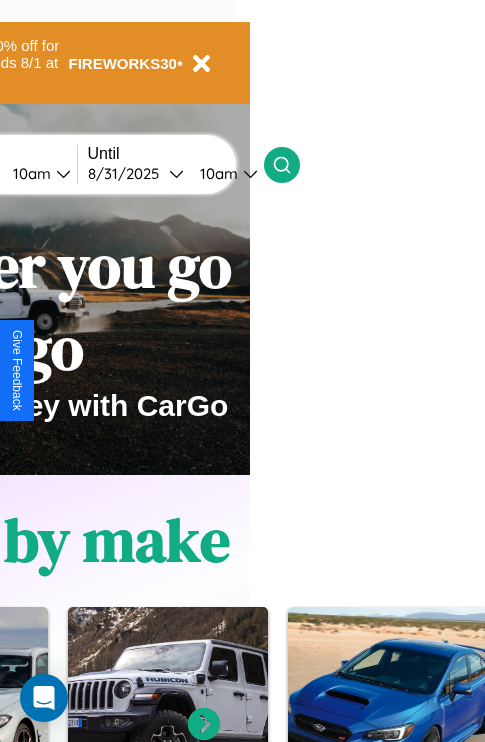 scroll, scrollTop: 0, scrollLeft: 0, axis: both 